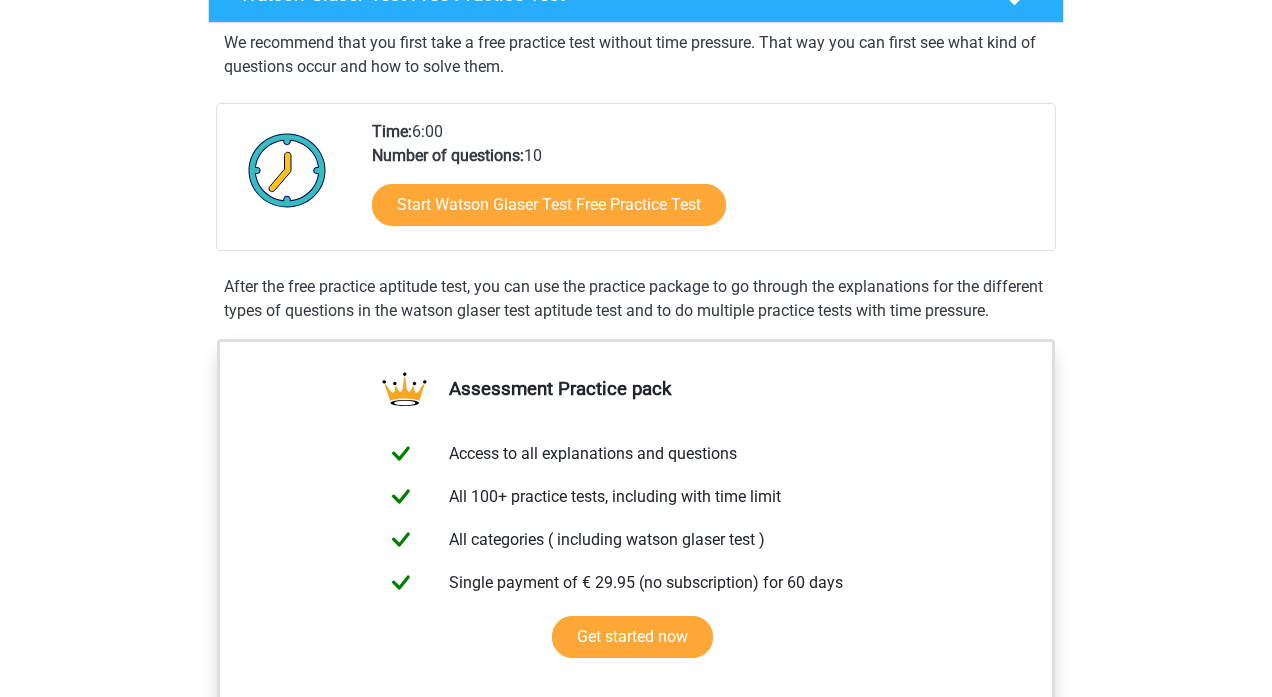scroll, scrollTop: 396, scrollLeft: 0, axis: vertical 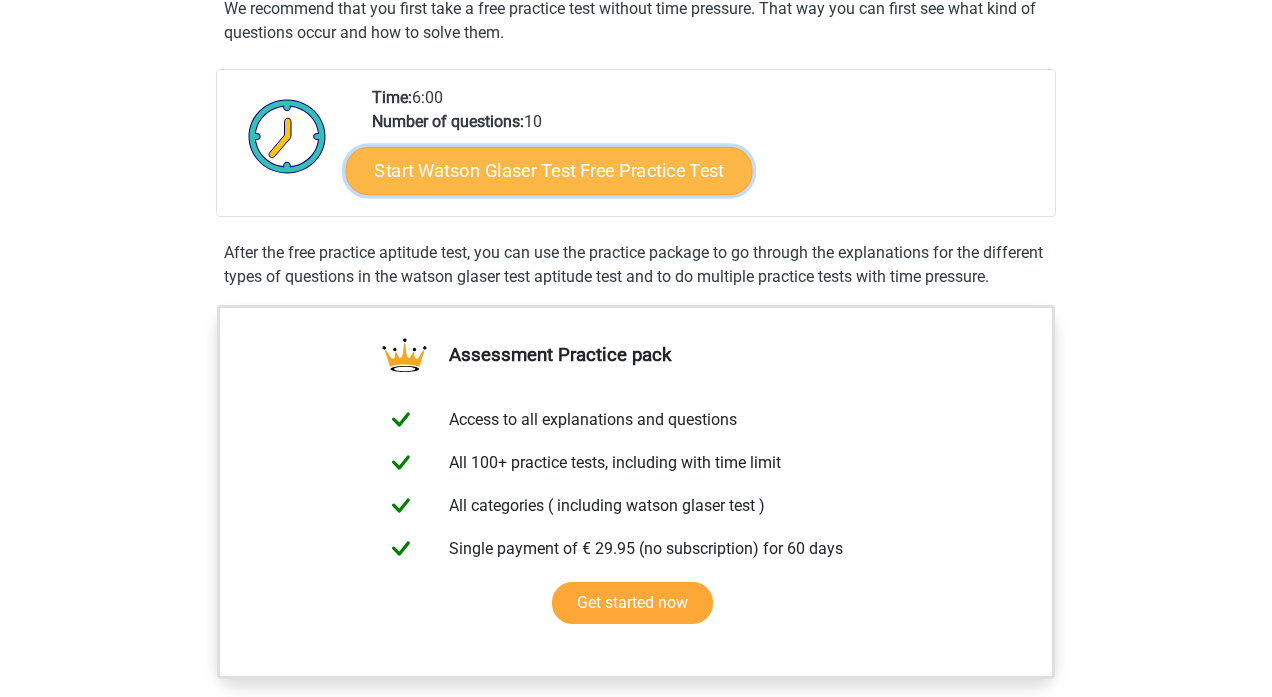 click on "Start Watson Glaser Test
Free Practice Test" at bounding box center [549, 171] 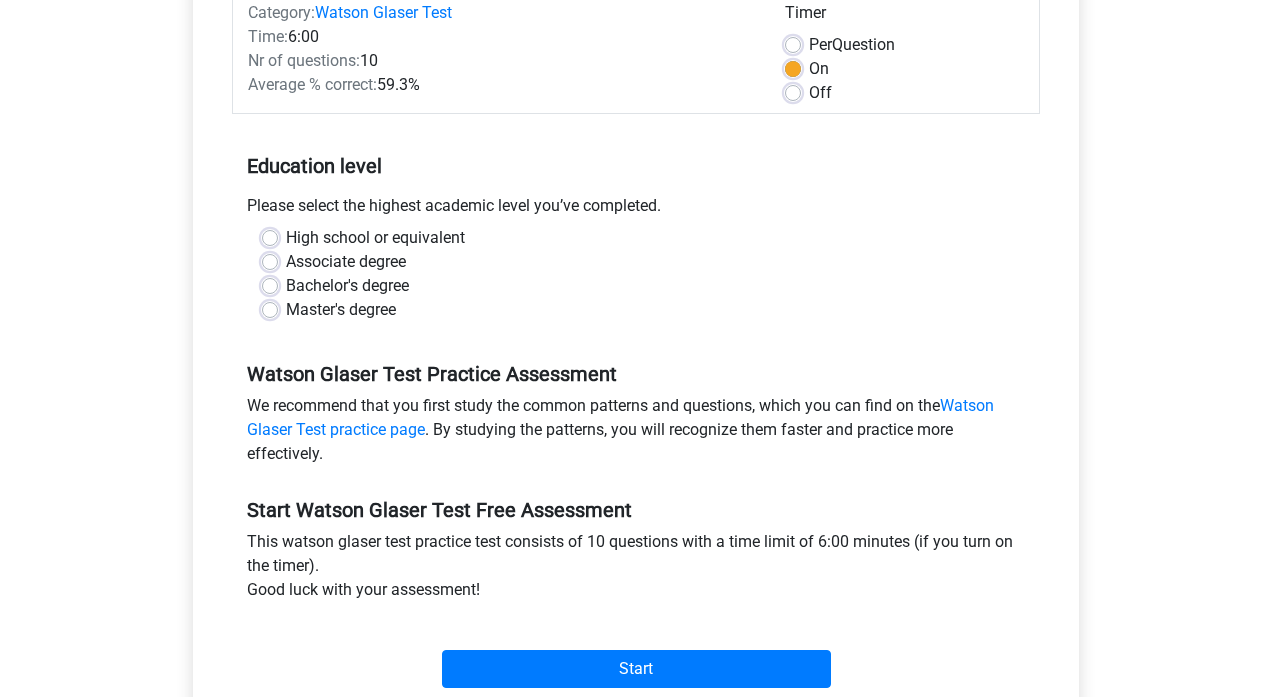 scroll, scrollTop: 282, scrollLeft: 0, axis: vertical 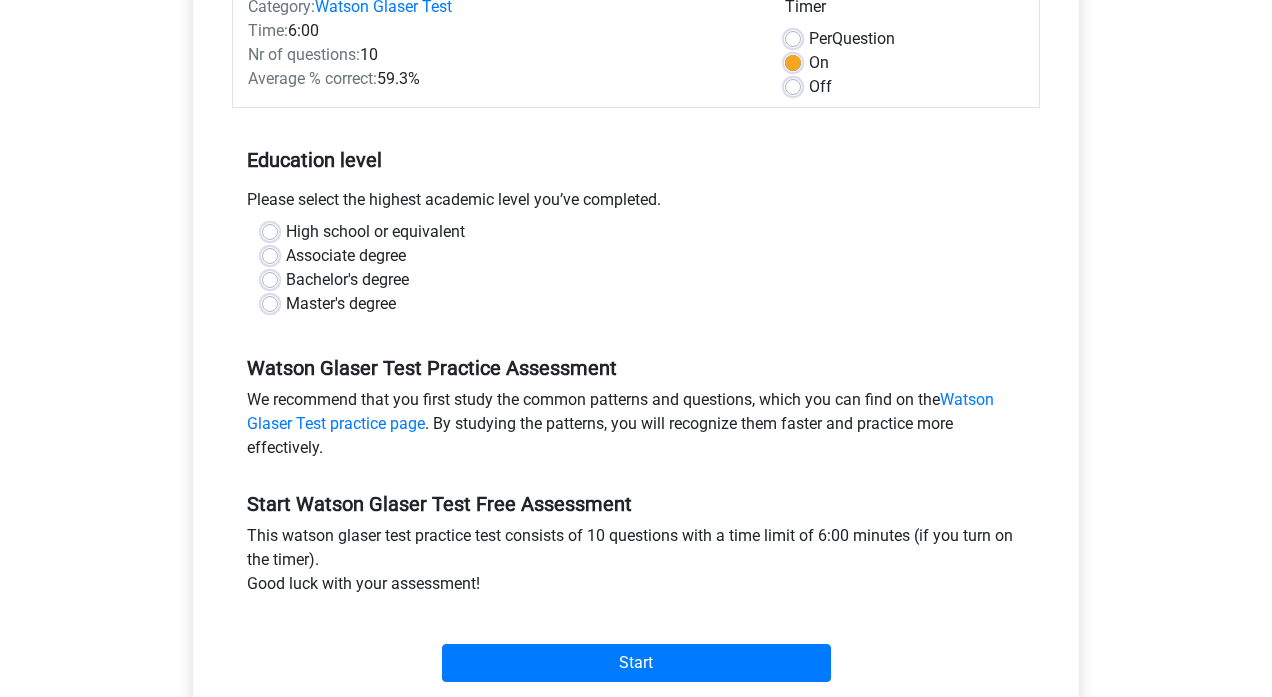 click on "Master's degree" at bounding box center (341, 304) 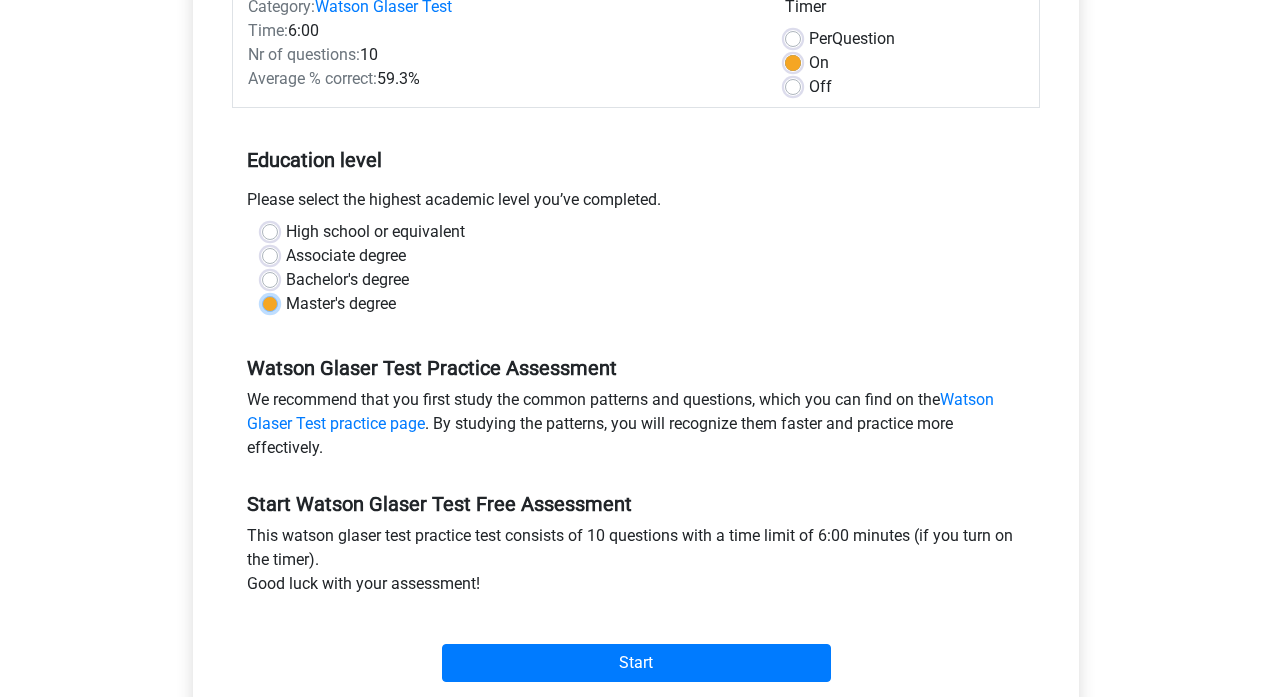 click on "Master's degree" at bounding box center [270, 302] 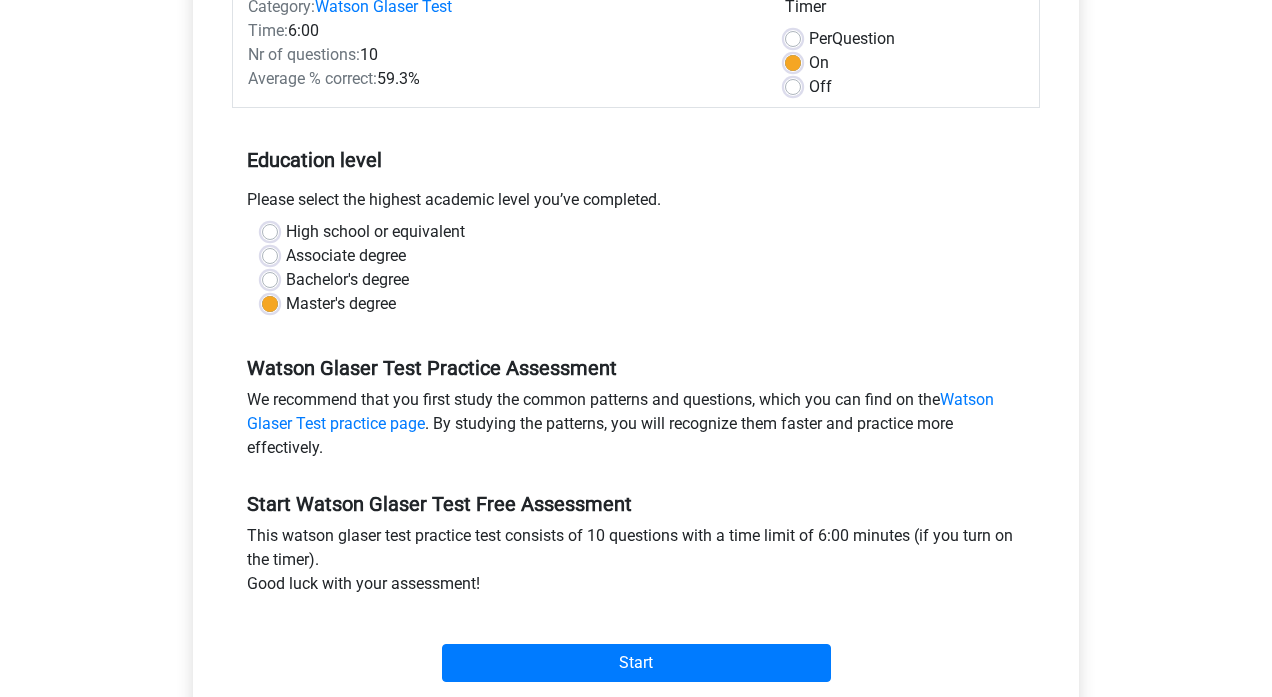 click on "Bachelor's degree" at bounding box center (347, 280) 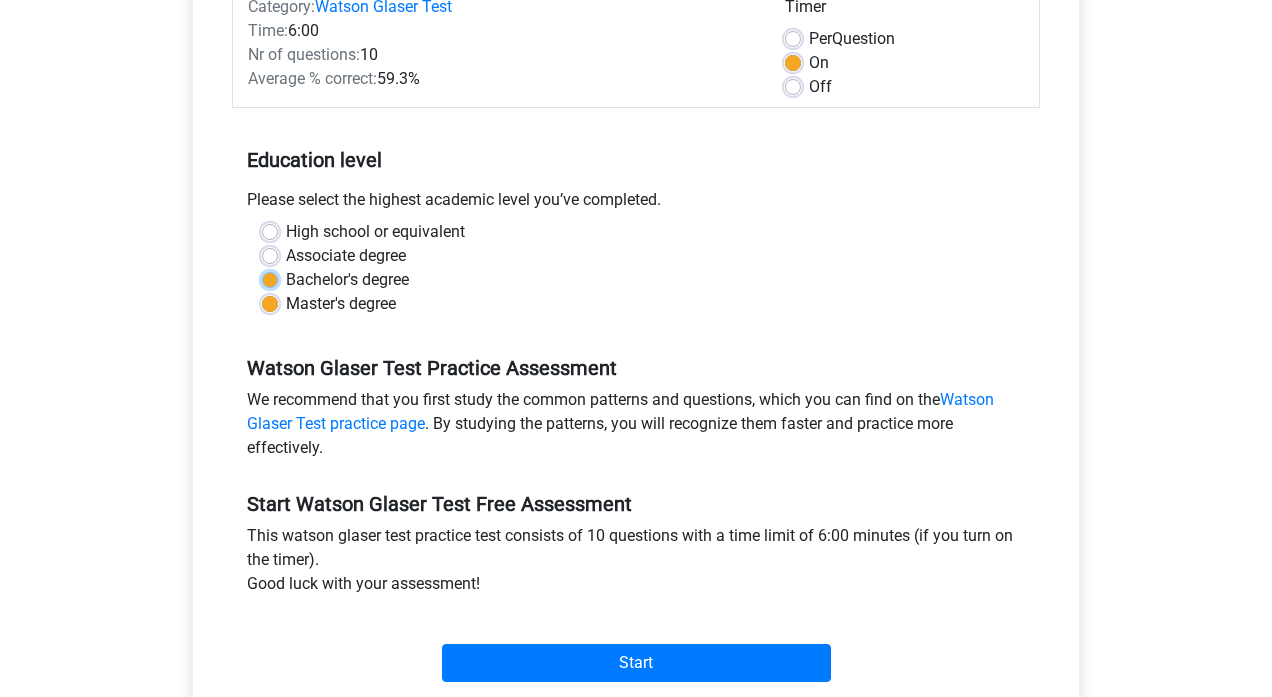 click on "Bachelor's degree" at bounding box center [270, 278] 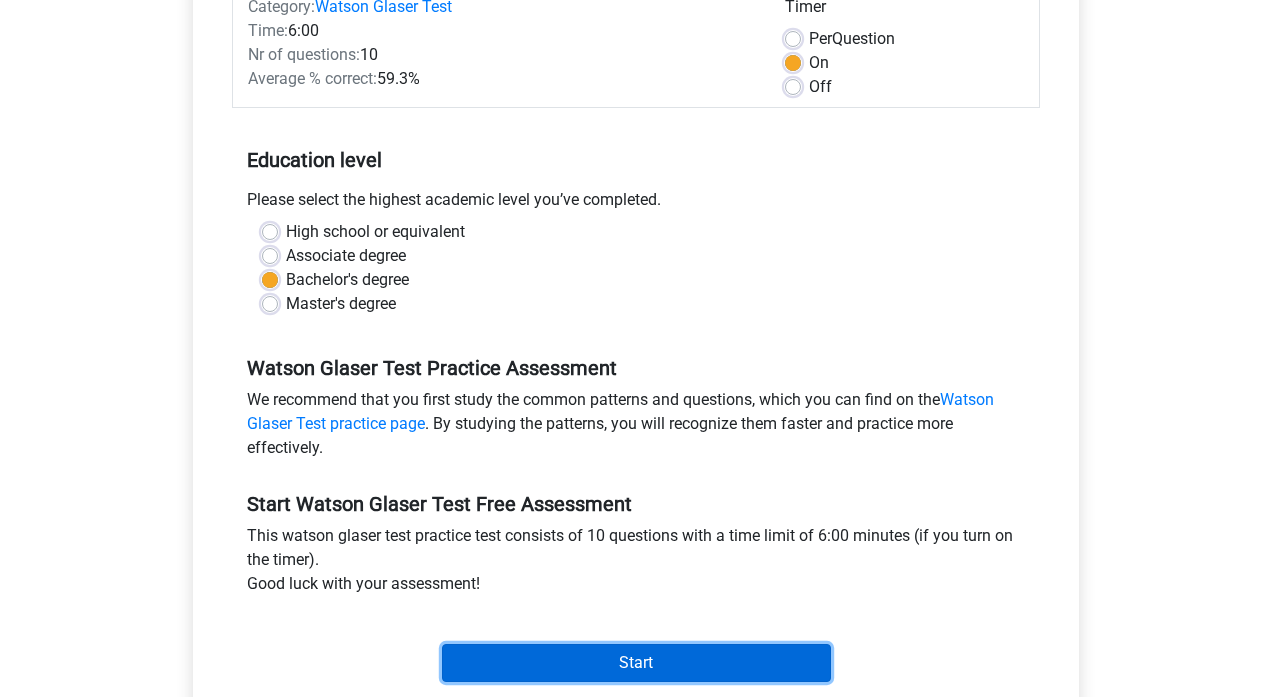 click on "Start" at bounding box center [636, 663] 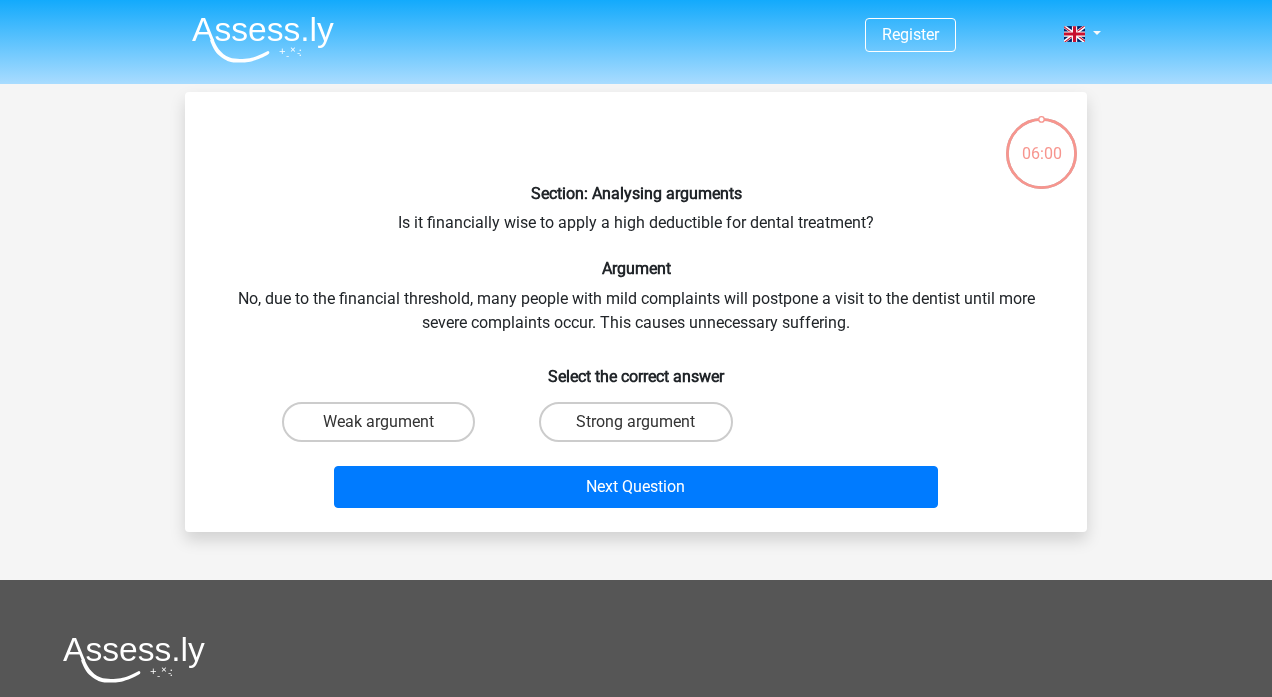 scroll, scrollTop: 0, scrollLeft: 0, axis: both 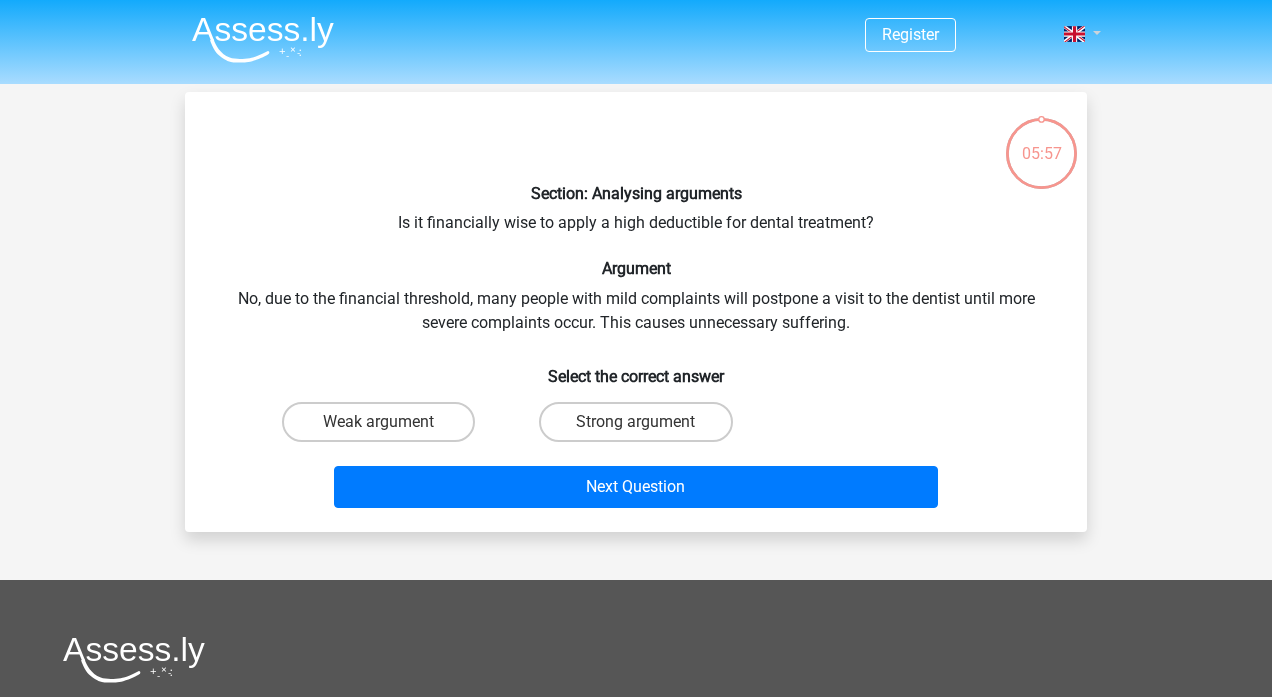 click at bounding box center (1076, 34) 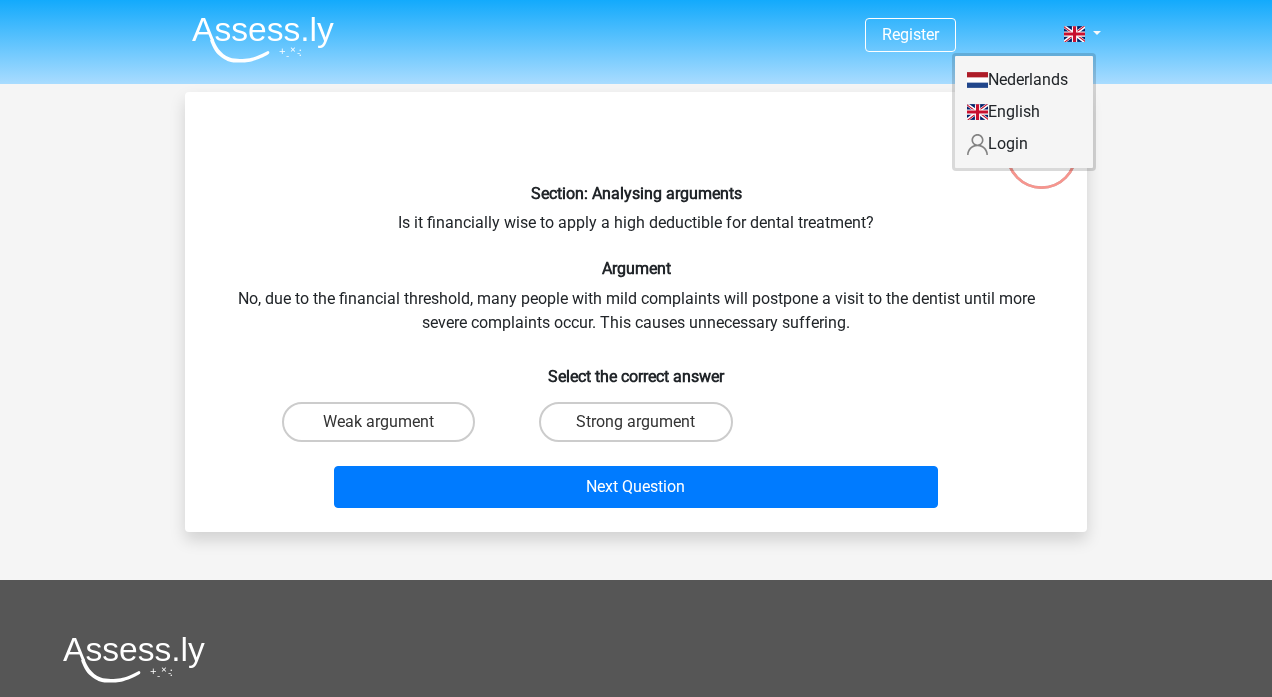 click on "Section: Analysing arguments Is it financially wise to apply a high deductible for dental treatment? Argument No, due to the financial threshold, many people with mild complaints will postpone a visit to the dentist until more severe complaints occur. This causes unnecessary suffering.
Select the correct answer
Weak argument
Strong argument" at bounding box center (636, 312) 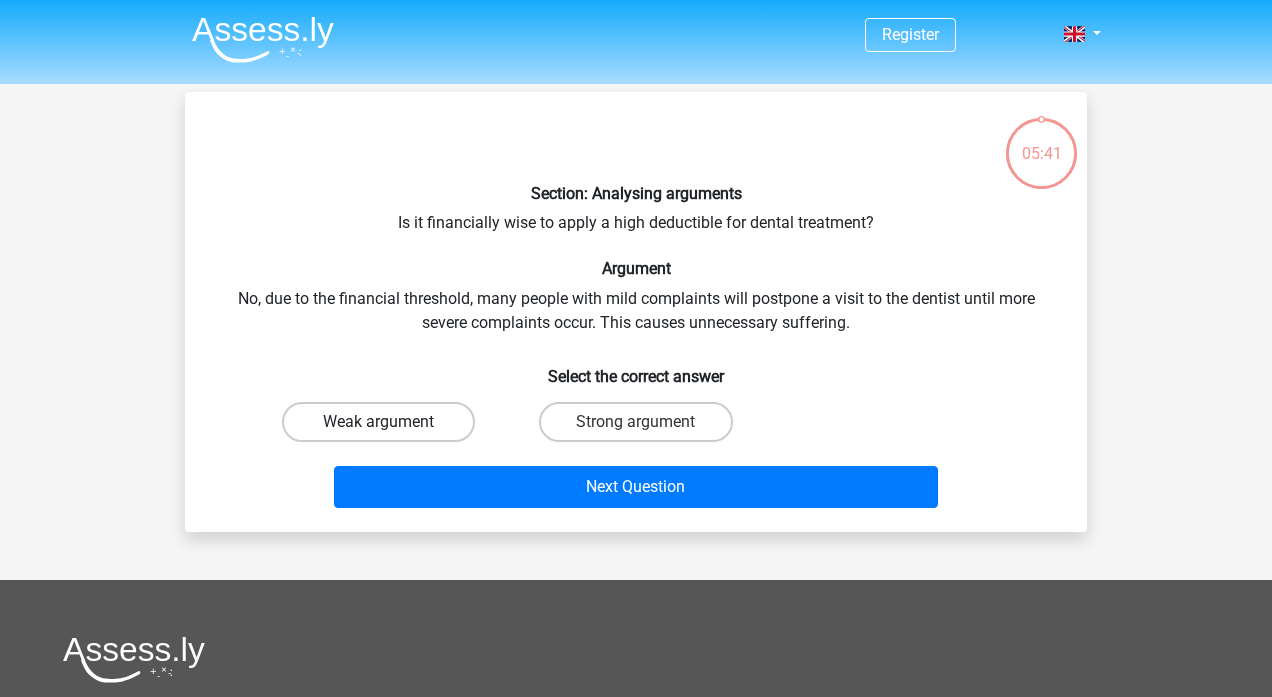 click on "Weak argument" at bounding box center (378, 422) 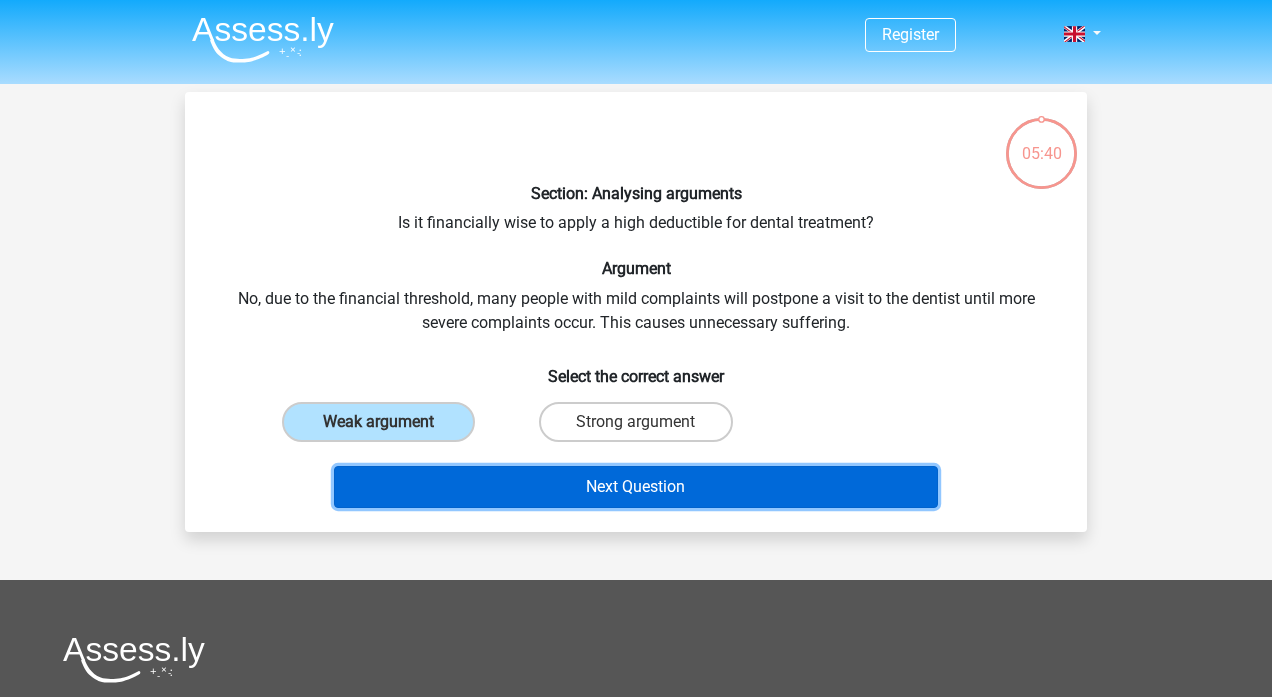 click on "Next Question" at bounding box center (636, 487) 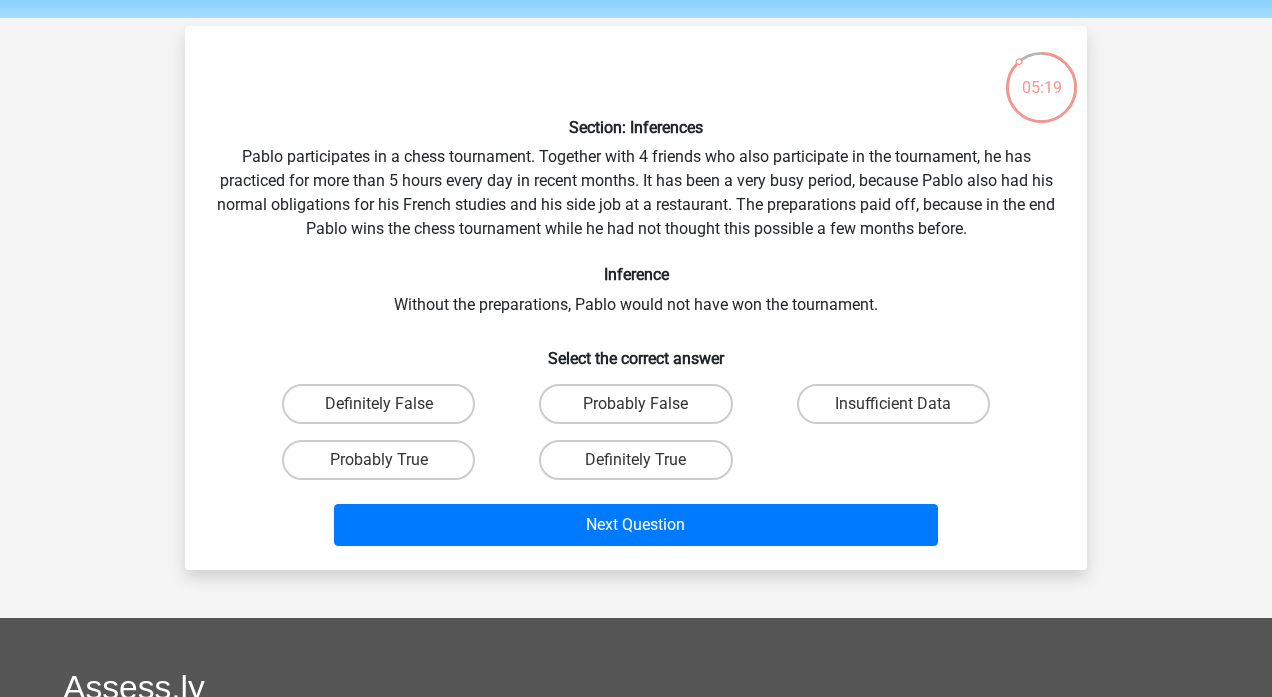 scroll, scrollTop: 58, scrollLeft: 0, axis: vertical 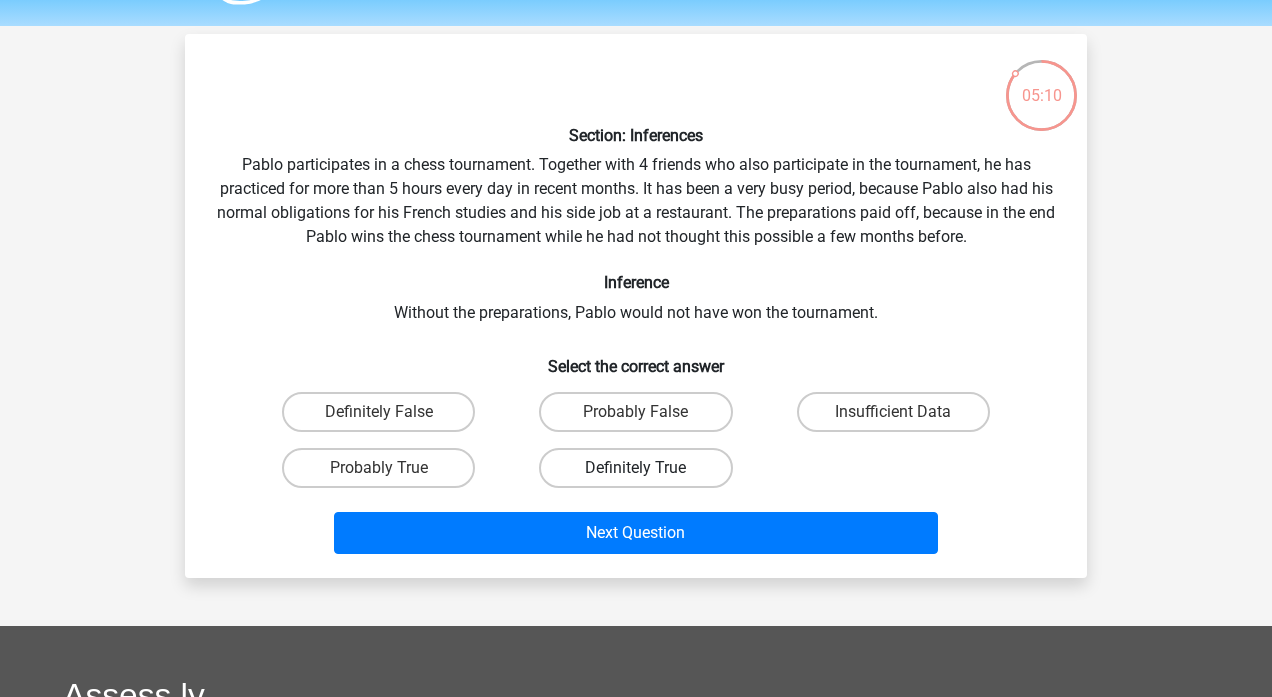 click on "Definitely True" at bounding box center (635, 468) 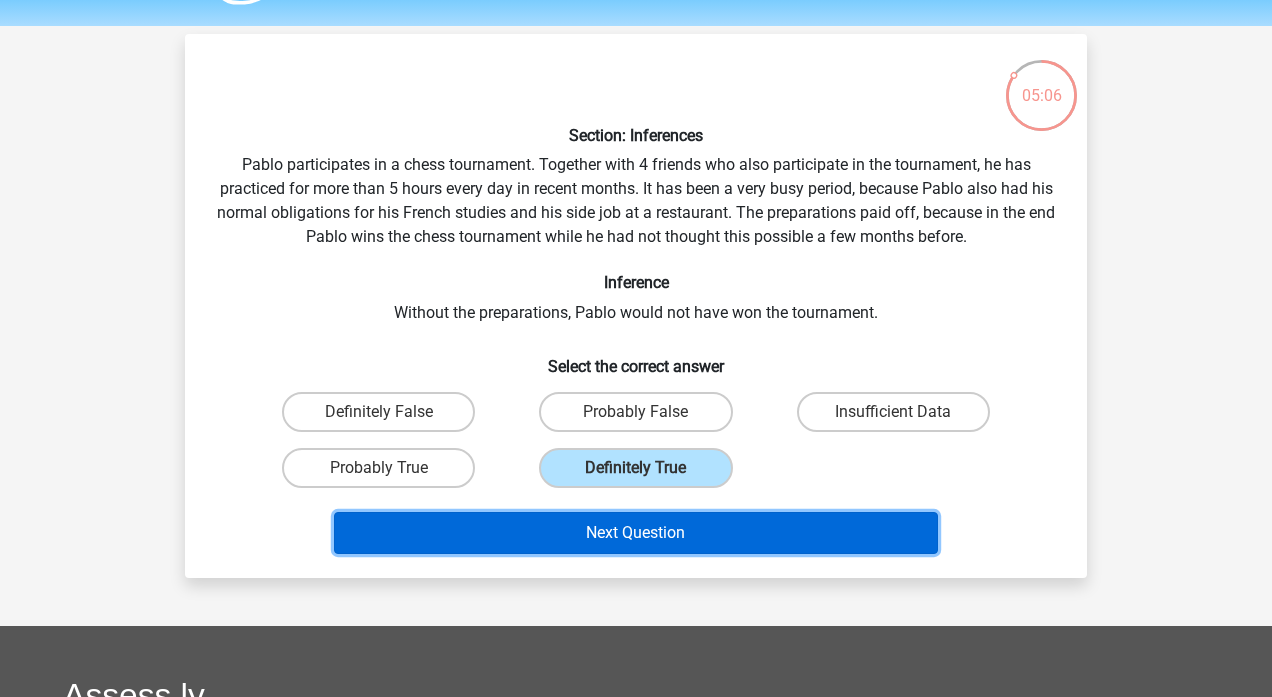 click on "Next Question" at bounding box center (636, 533) 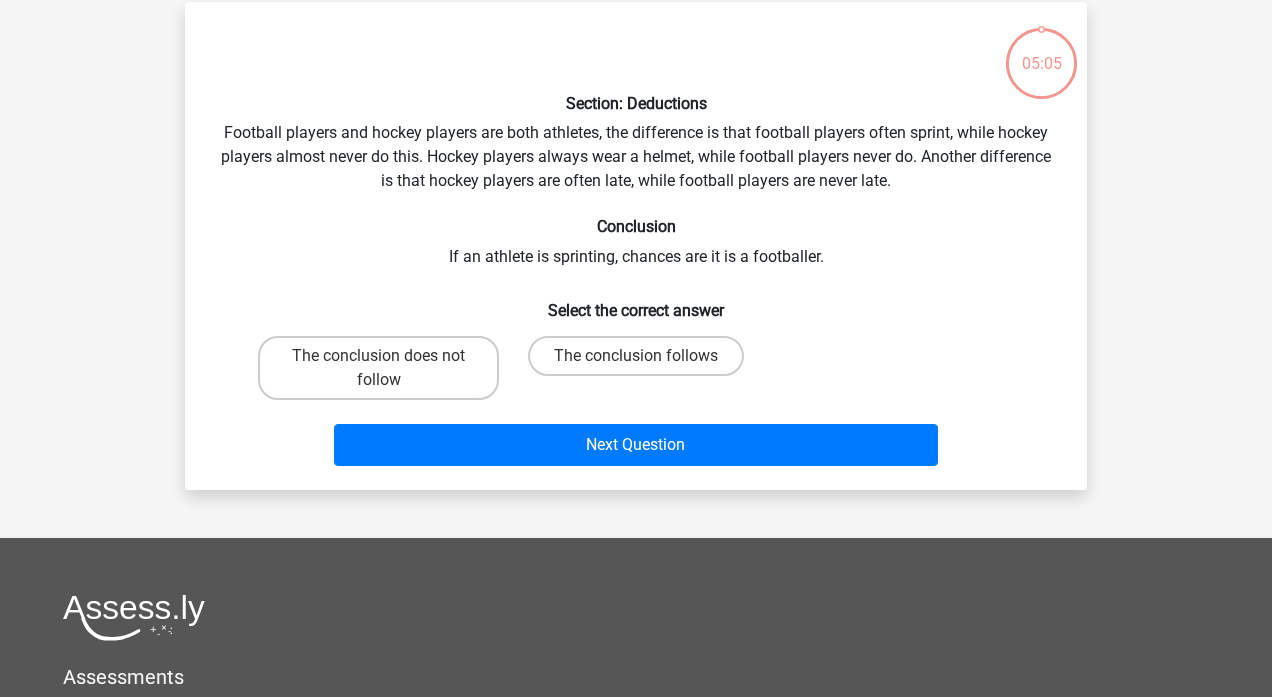 scroll, scrollTop: 92, scrollLeft: 0, axis: vertical 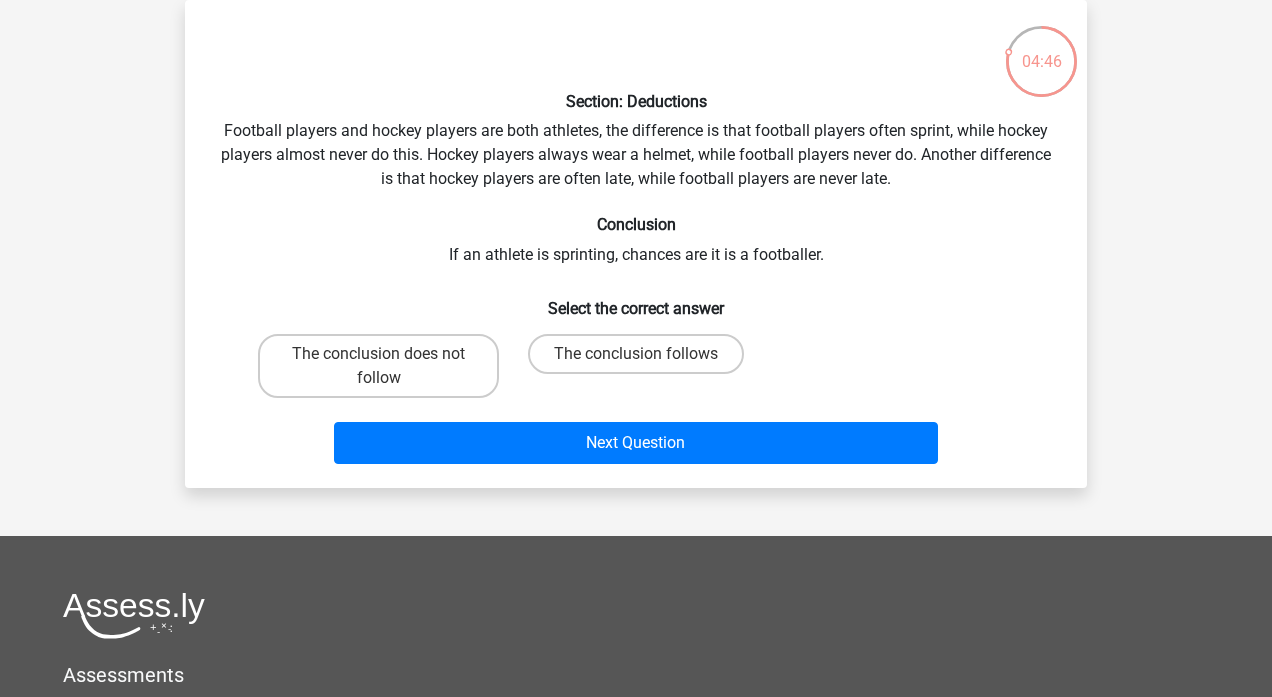 click on "The conclusion follows" at bounding box center (642, 360) 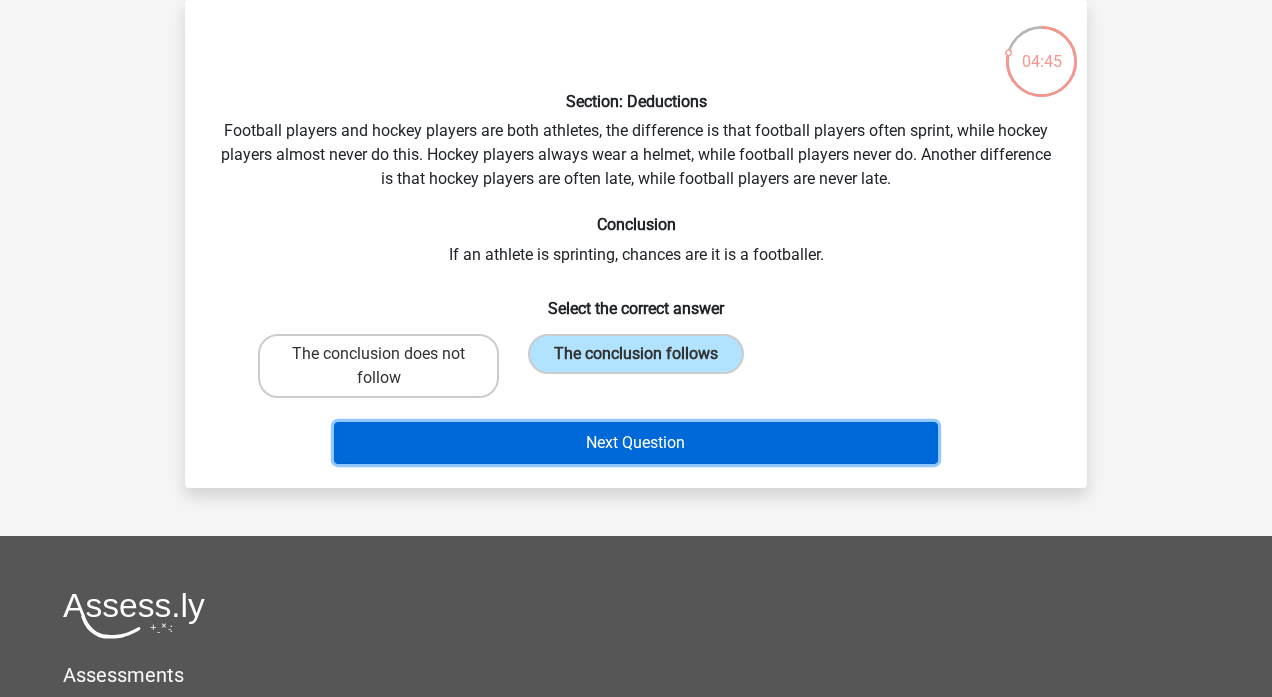 click on "Next Question" at bounding box center (636, 443) 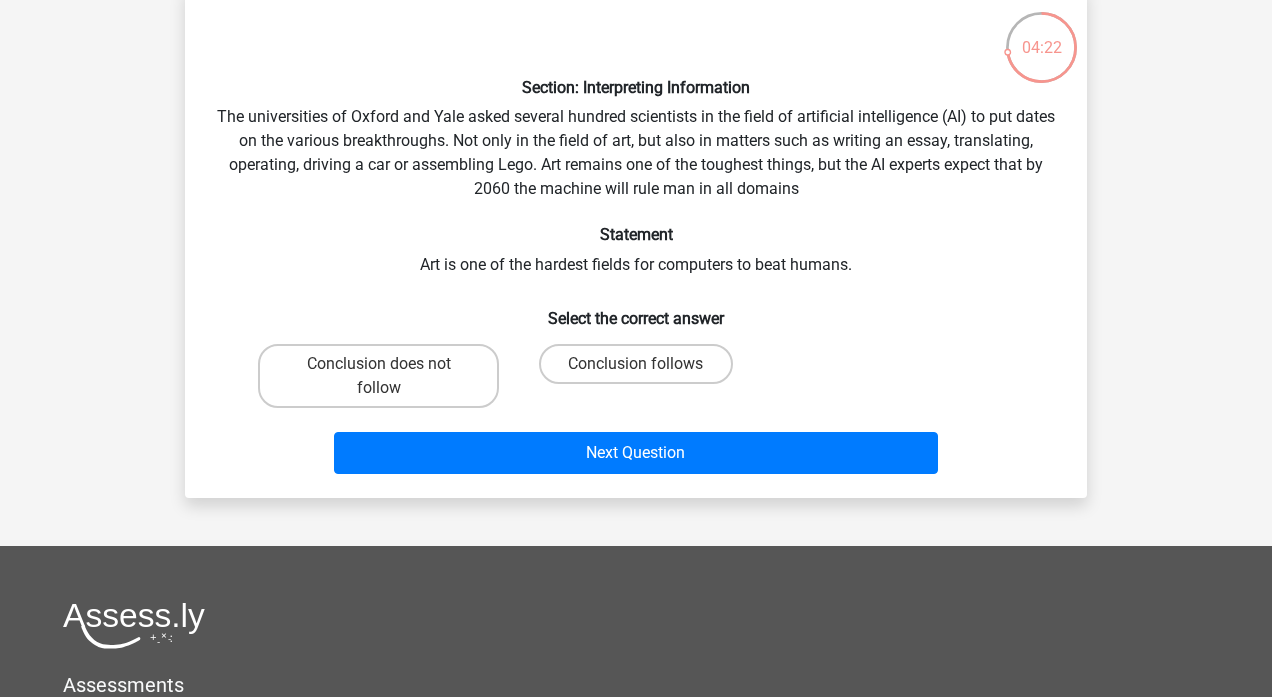 scroll, scrollTop: 111, scrollLeft: 0, axis: vertical 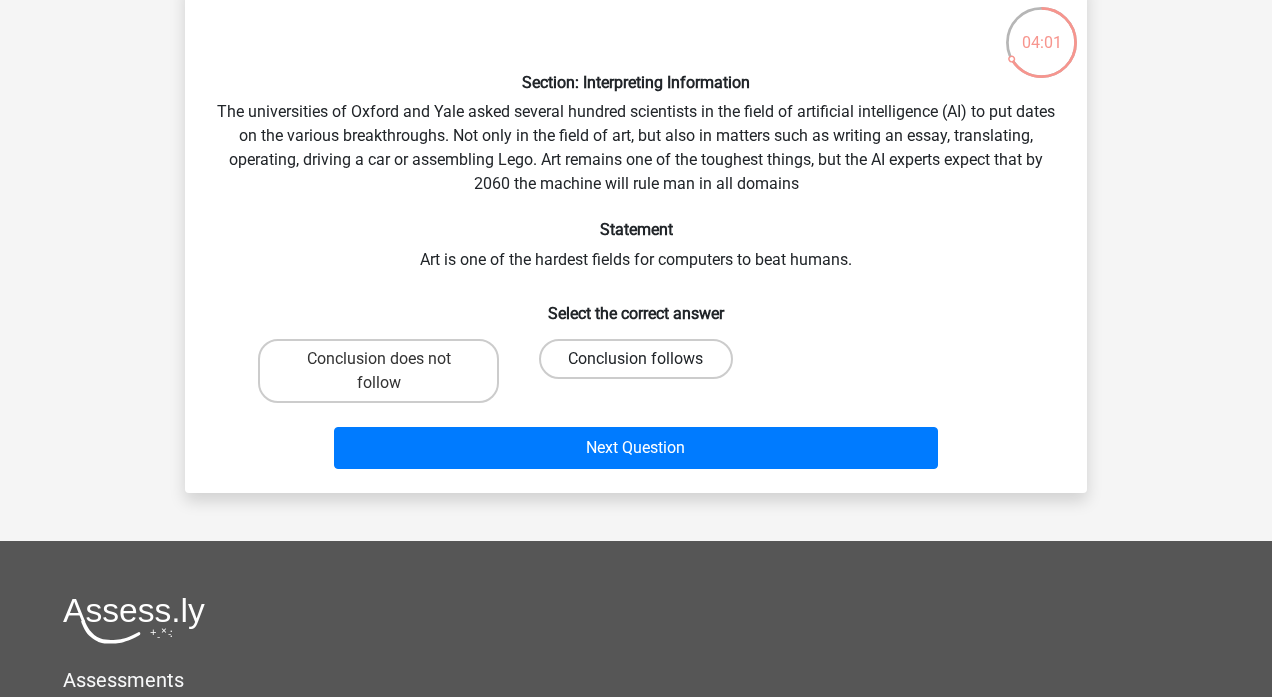 click on "Conclusion follows" at bounding box center (635, 359) 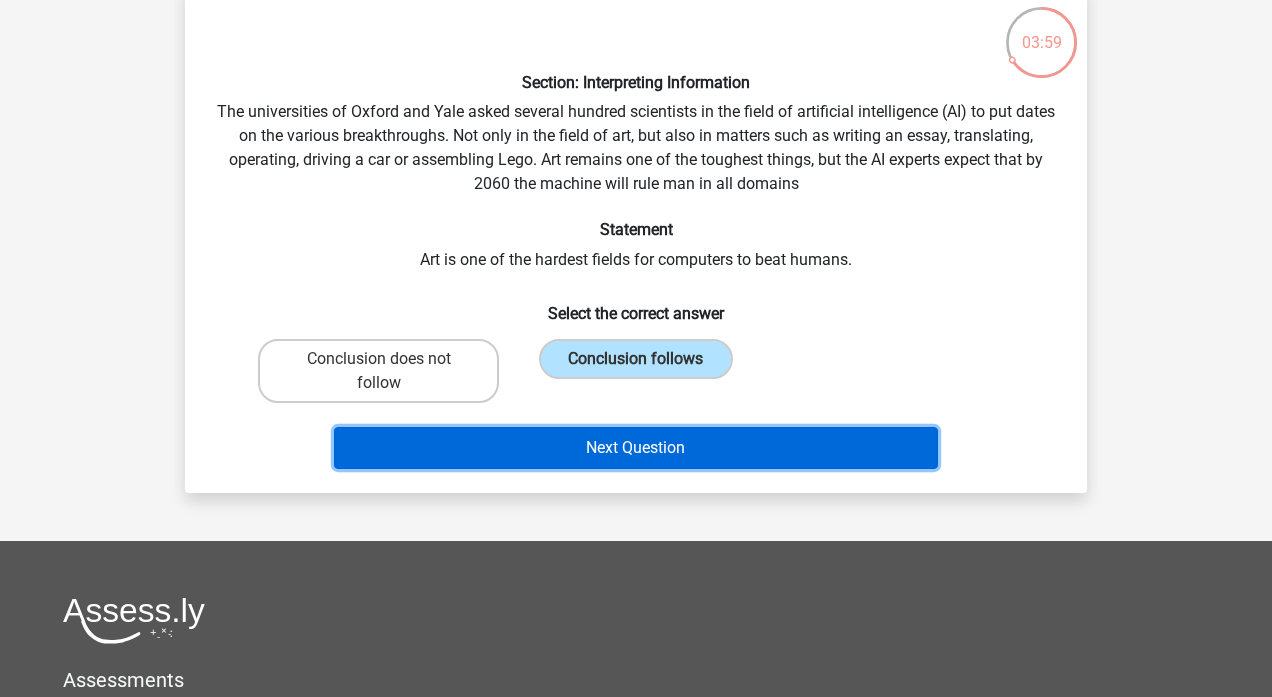 click on "Next Question" at bounding box center [636, 448] 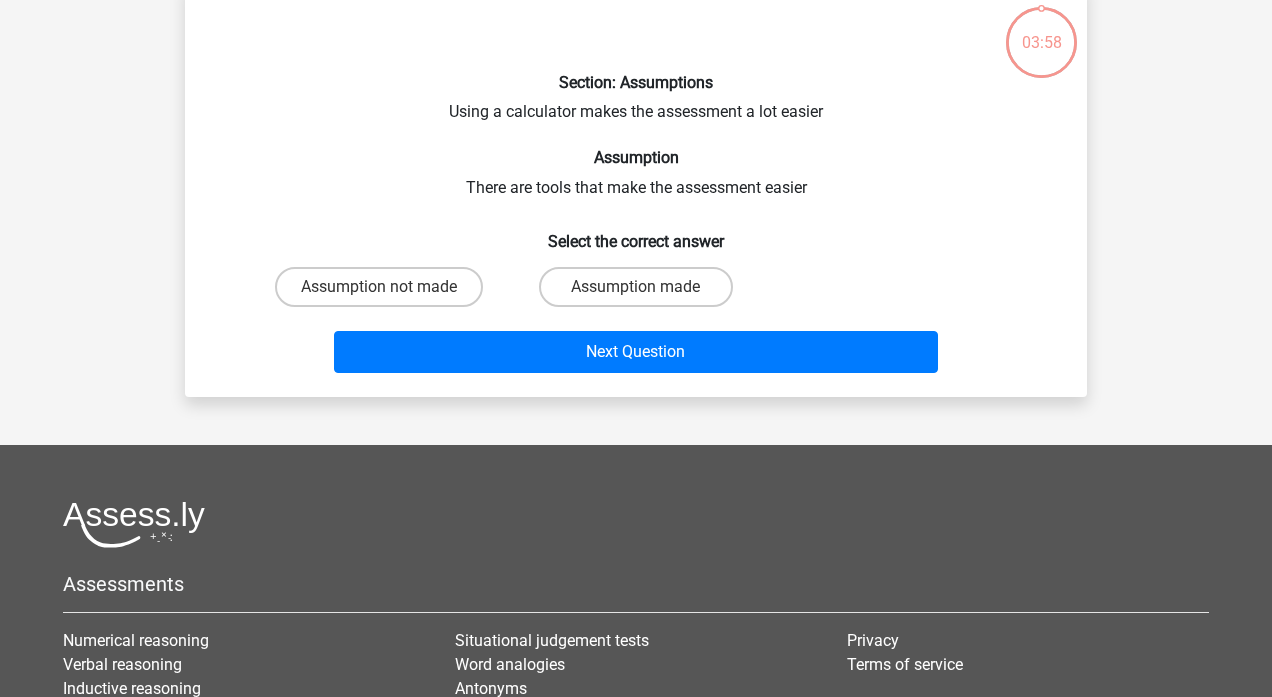 scroll, scrollTop: 92, scrollLeft: 0, axis: vertical 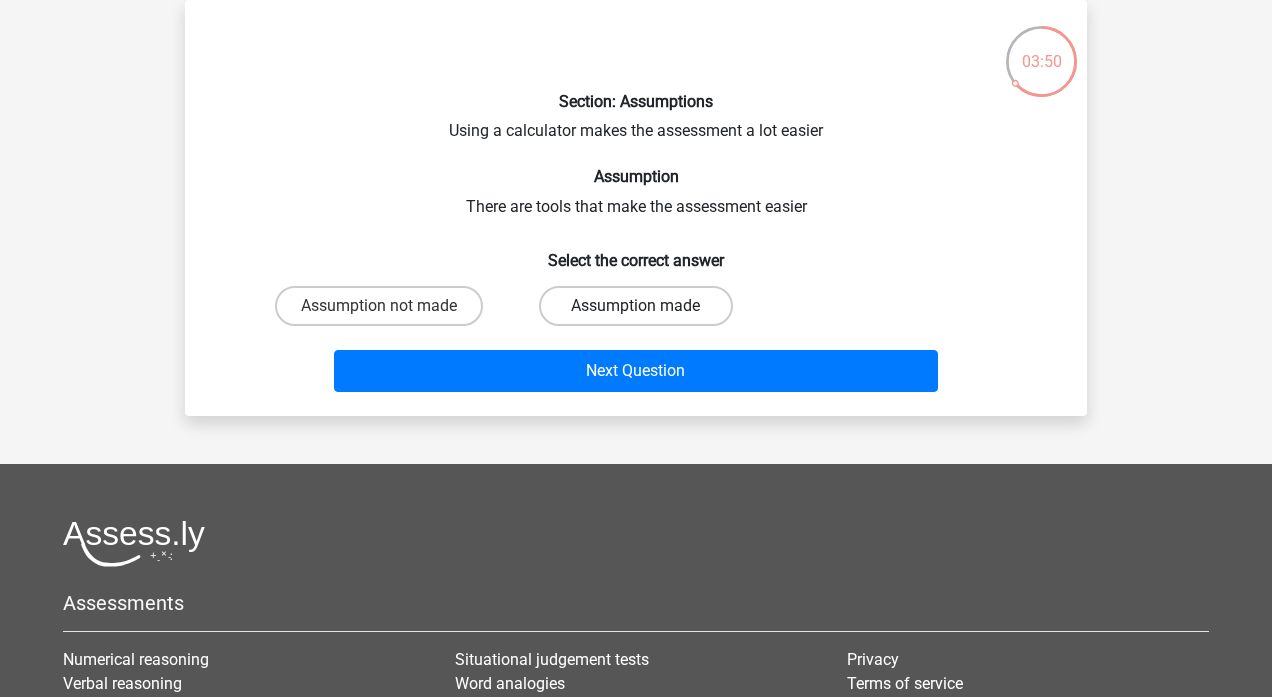 click on "Assumption made" at bounding box center [635, 306] 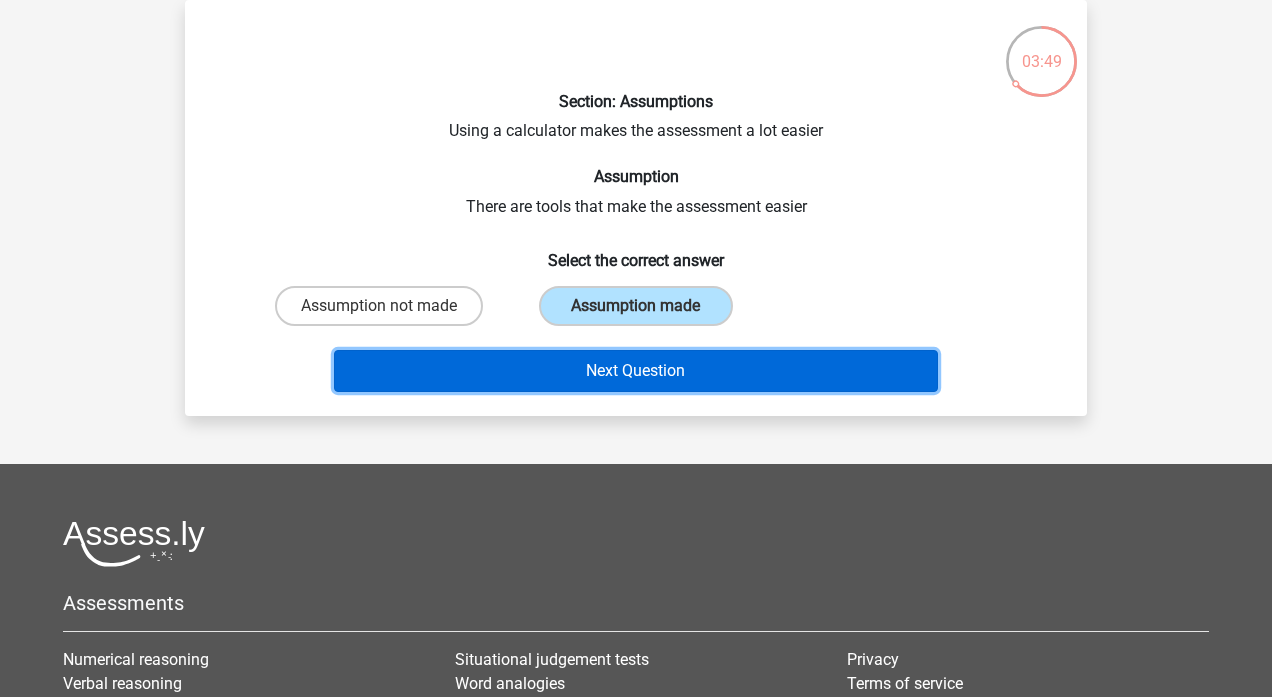click on "Next Question" at bounding box center [636, 371] 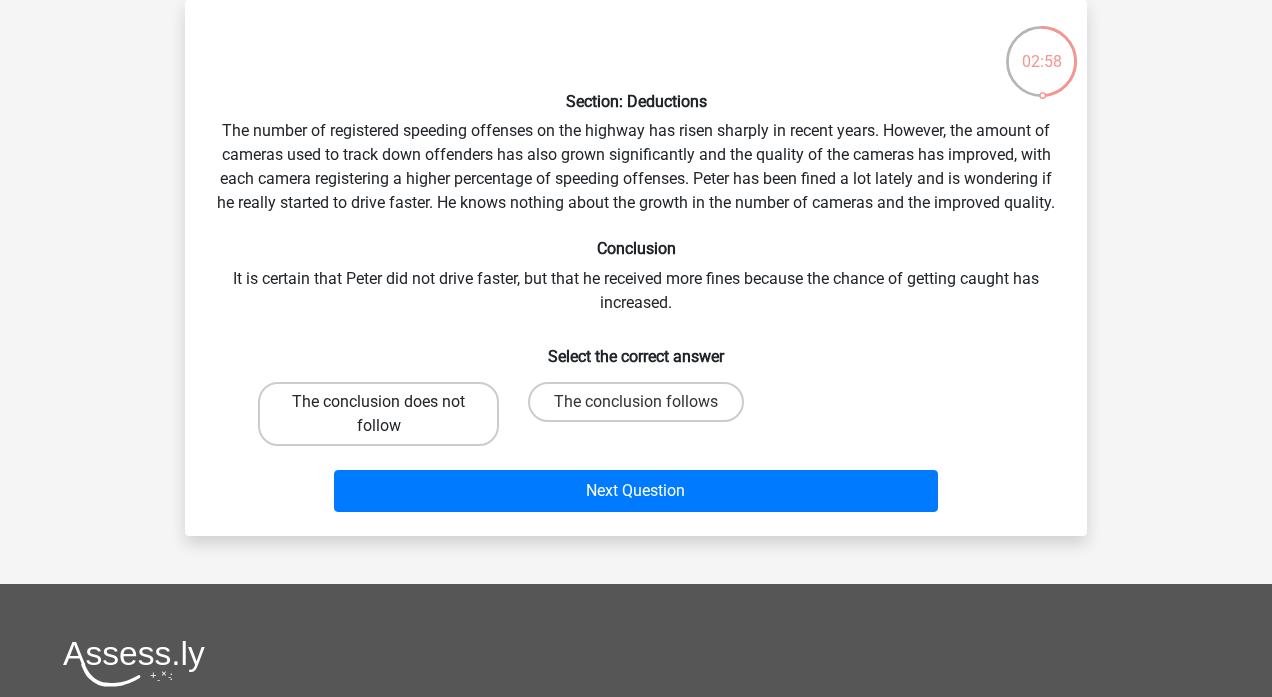 click on "The conclusion does not follow" at bounding box center (378, 414) 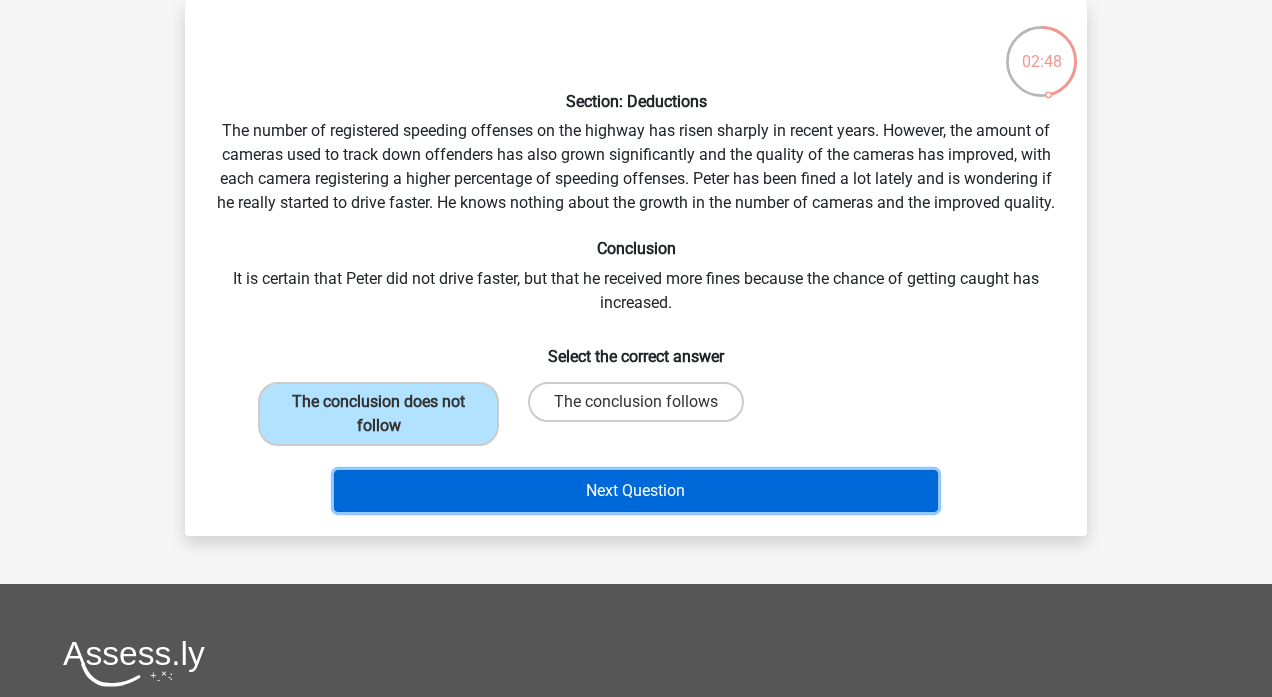 click on "Next Question" at bounding box center [636, 491] 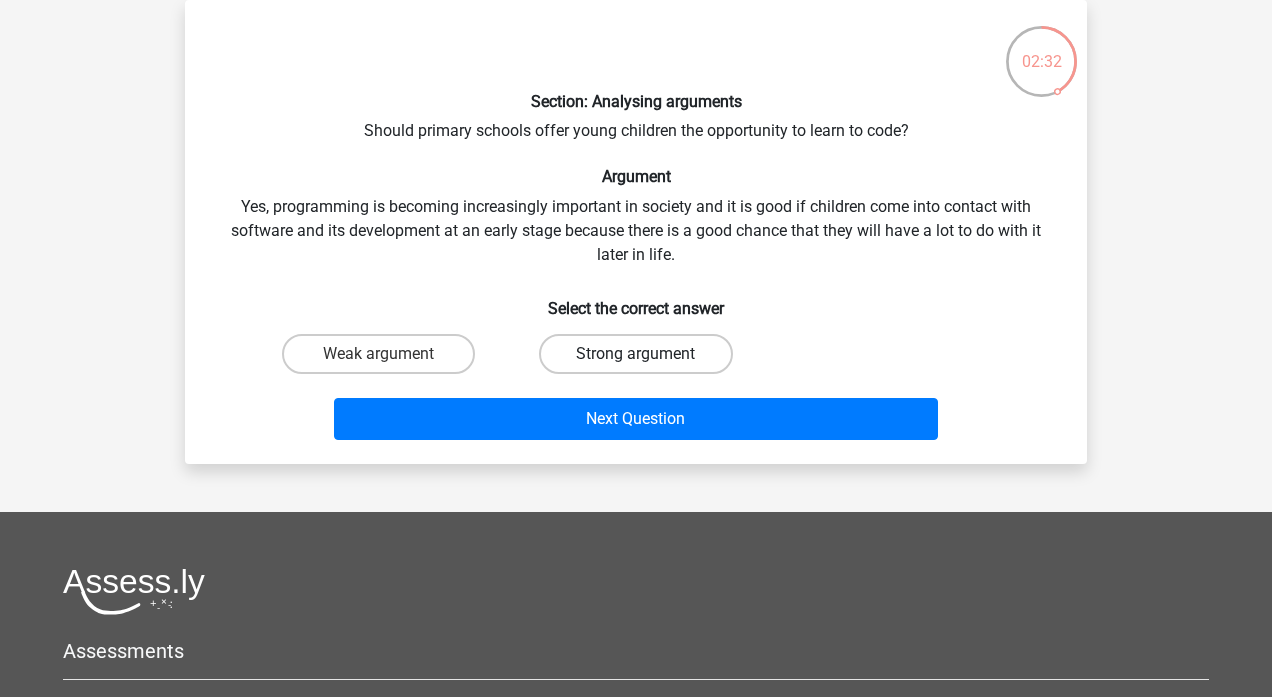 click on "Strong argument" at bounding box center [635, 354] 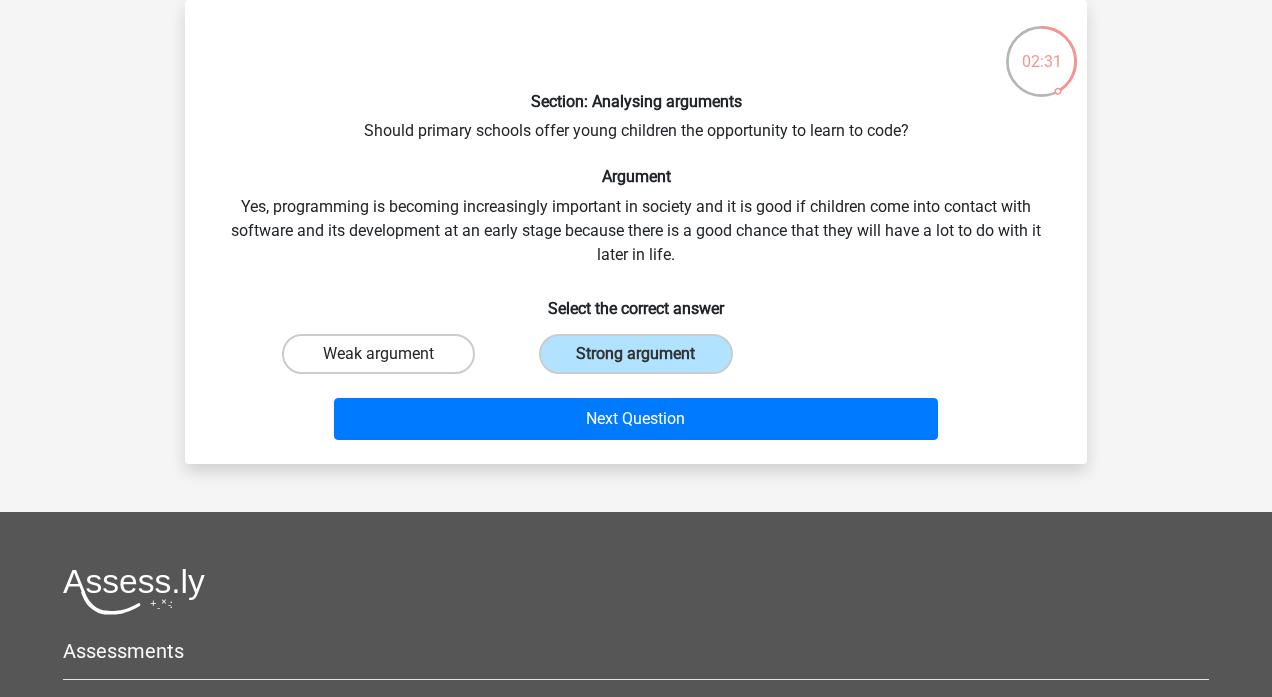 click on "Weak argument" at bounding box center [378, 354] 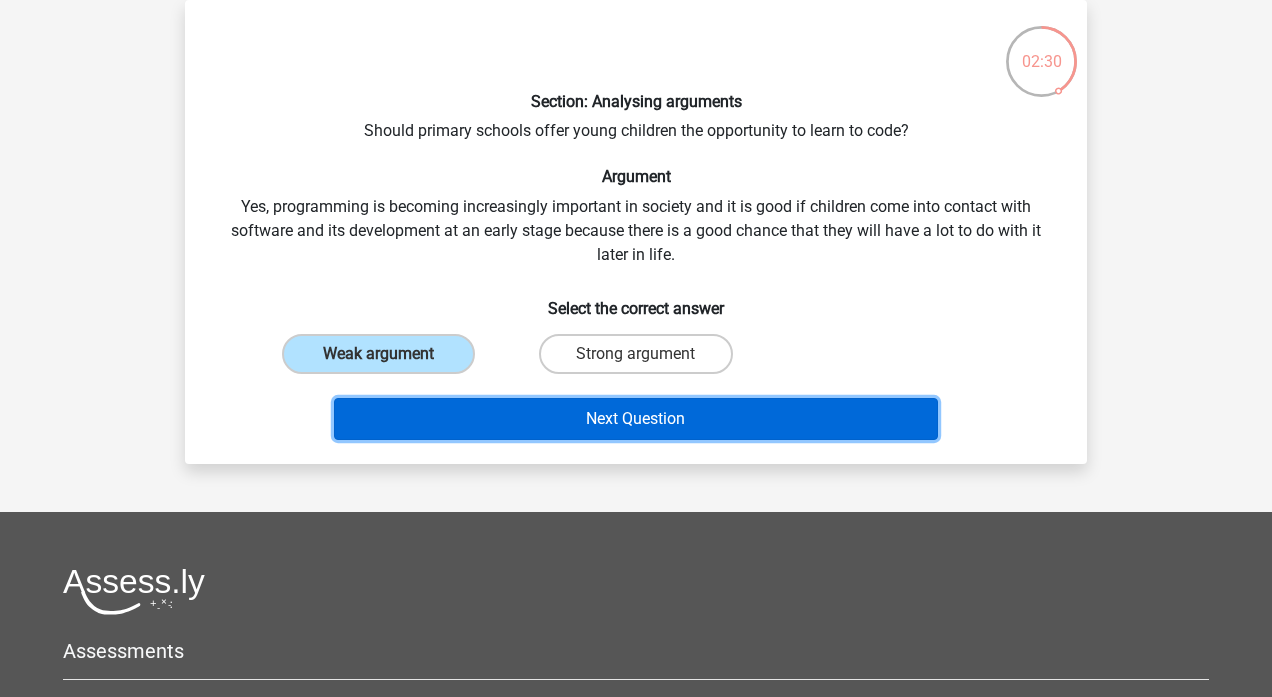 click on "Next Question" at bounding box center (636, 419) 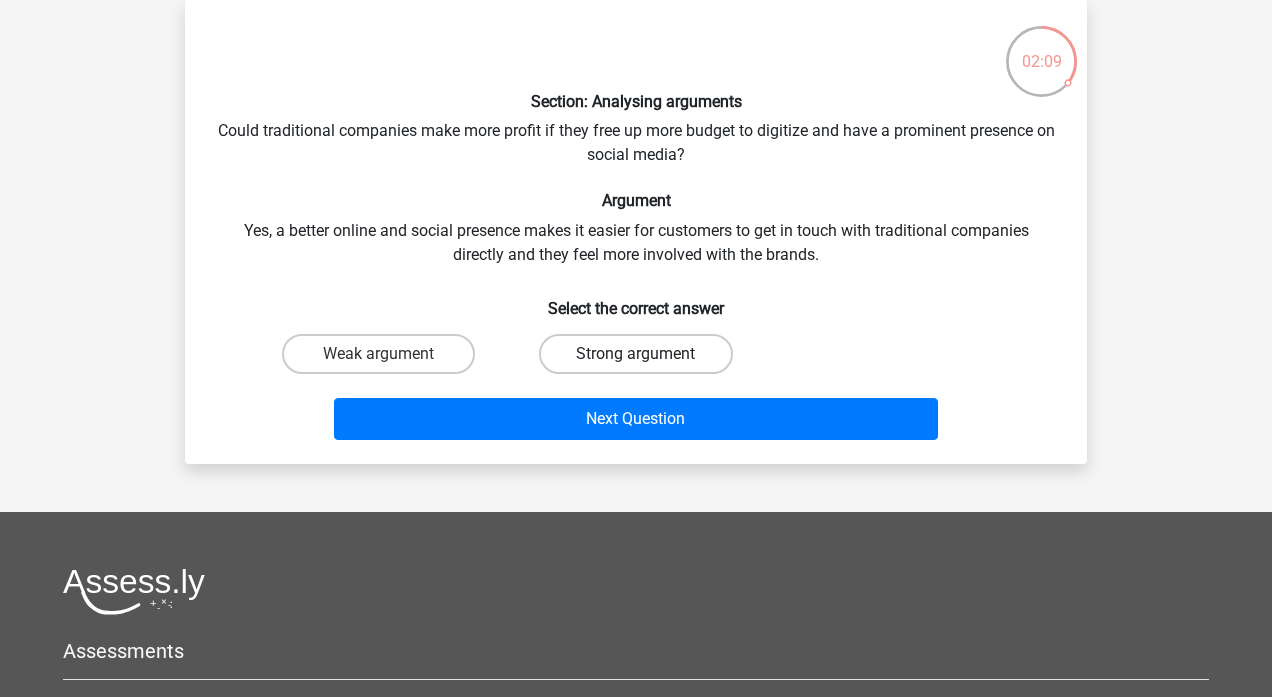 click on "Strong argument" at bounding box center [635, 354] 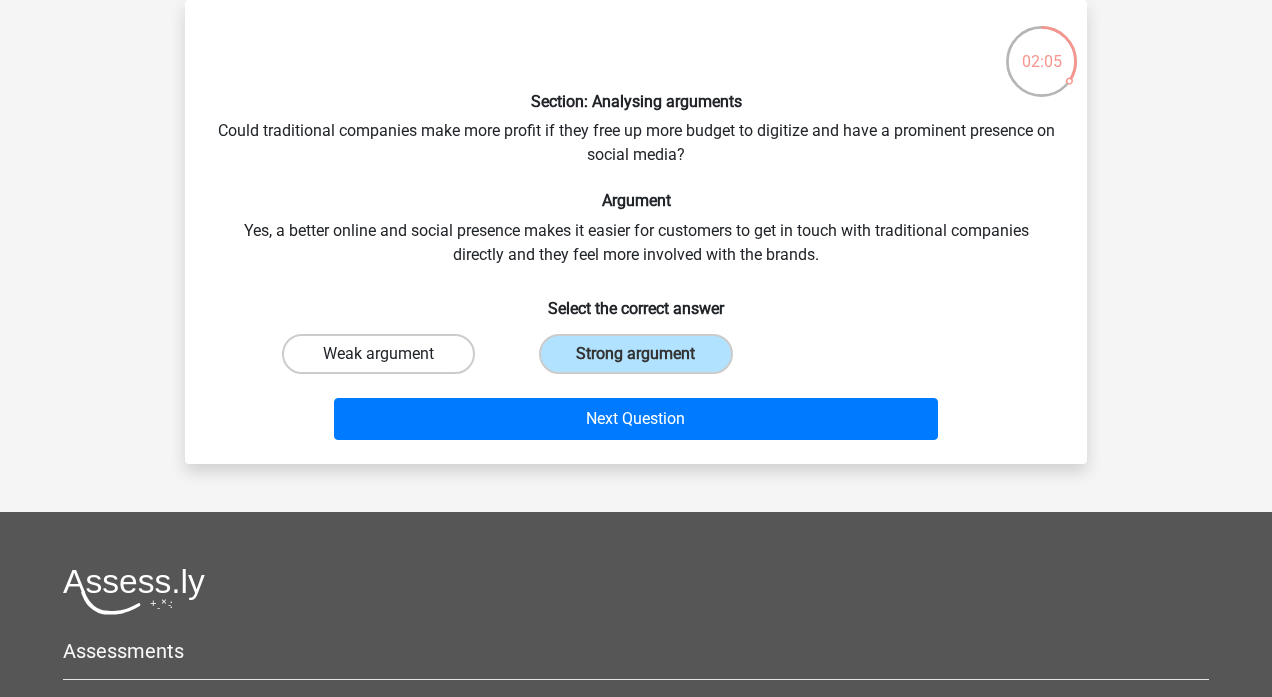 click on "Weak argument" at bounding box center [378, 354] 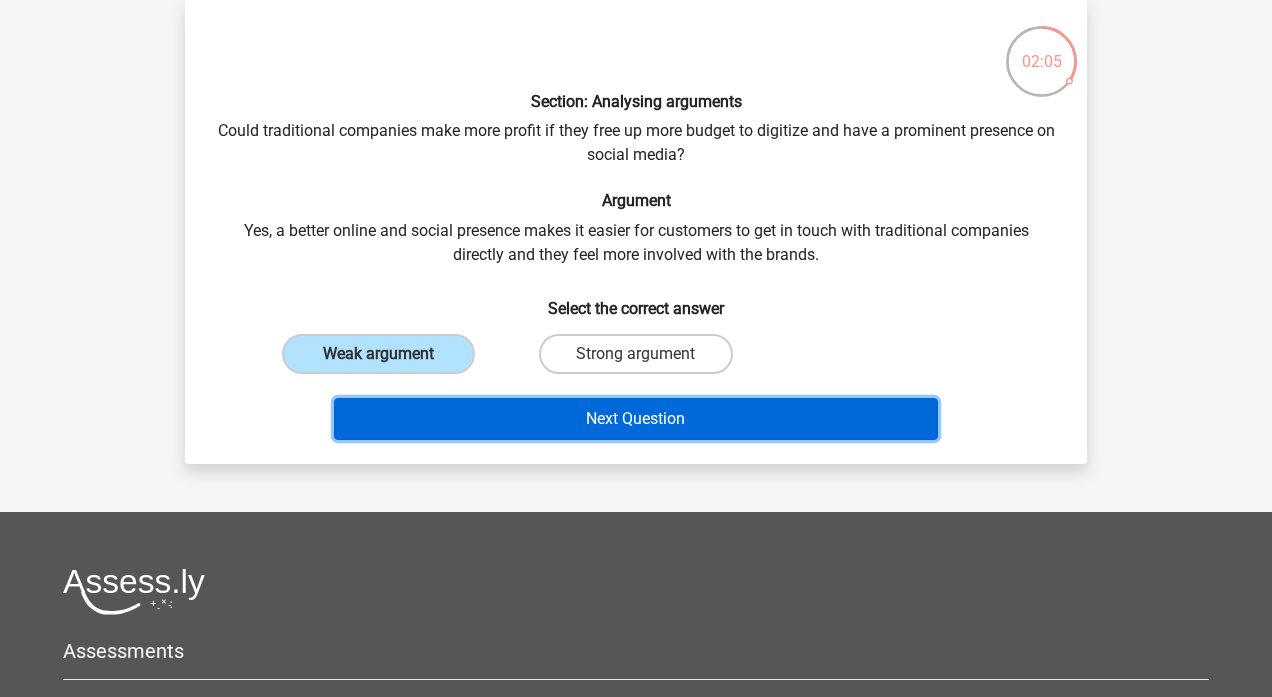 click on "Next Question" at bounding box center (636, 419) 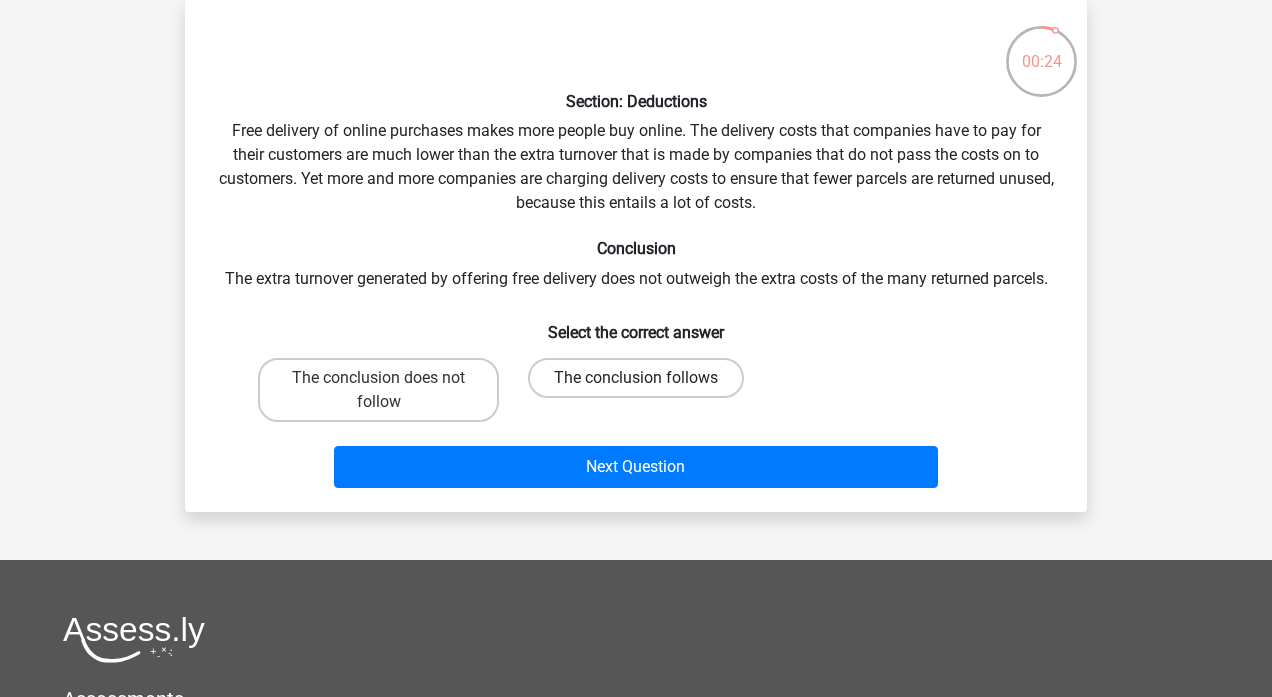 click on "The conclusion follows" at bounding box center (636, 378) 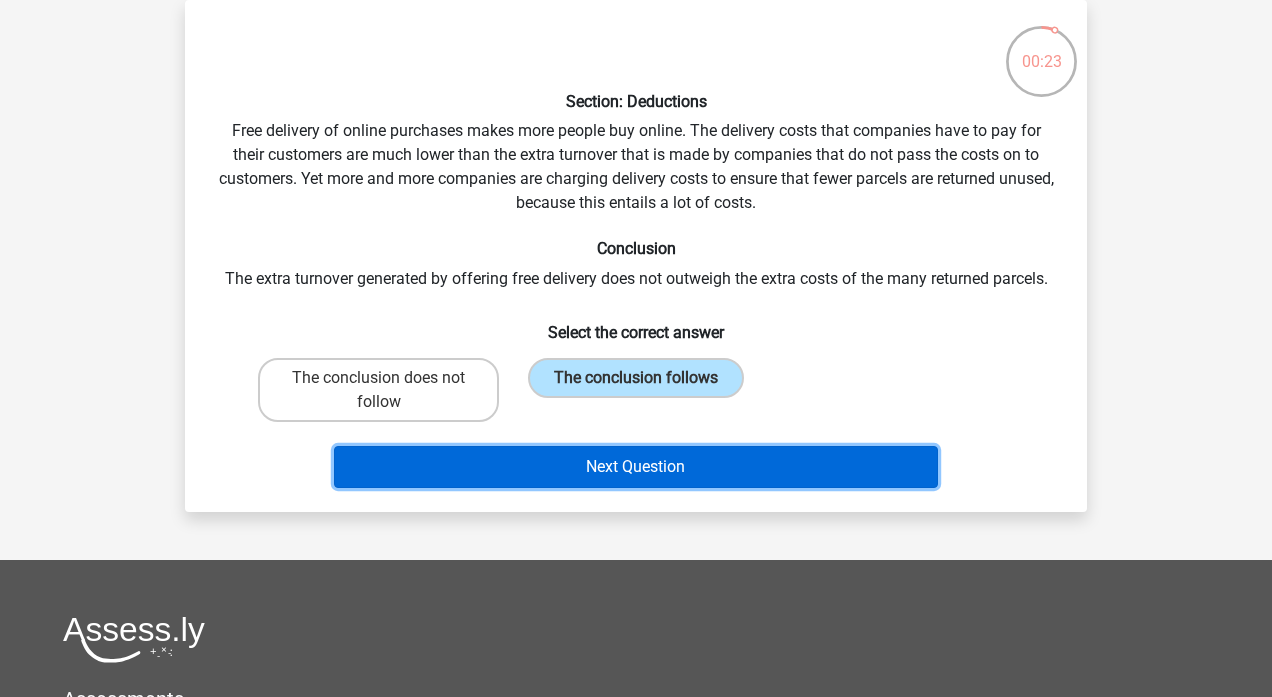 click on "Next Question" at bounding box center (636, 467) 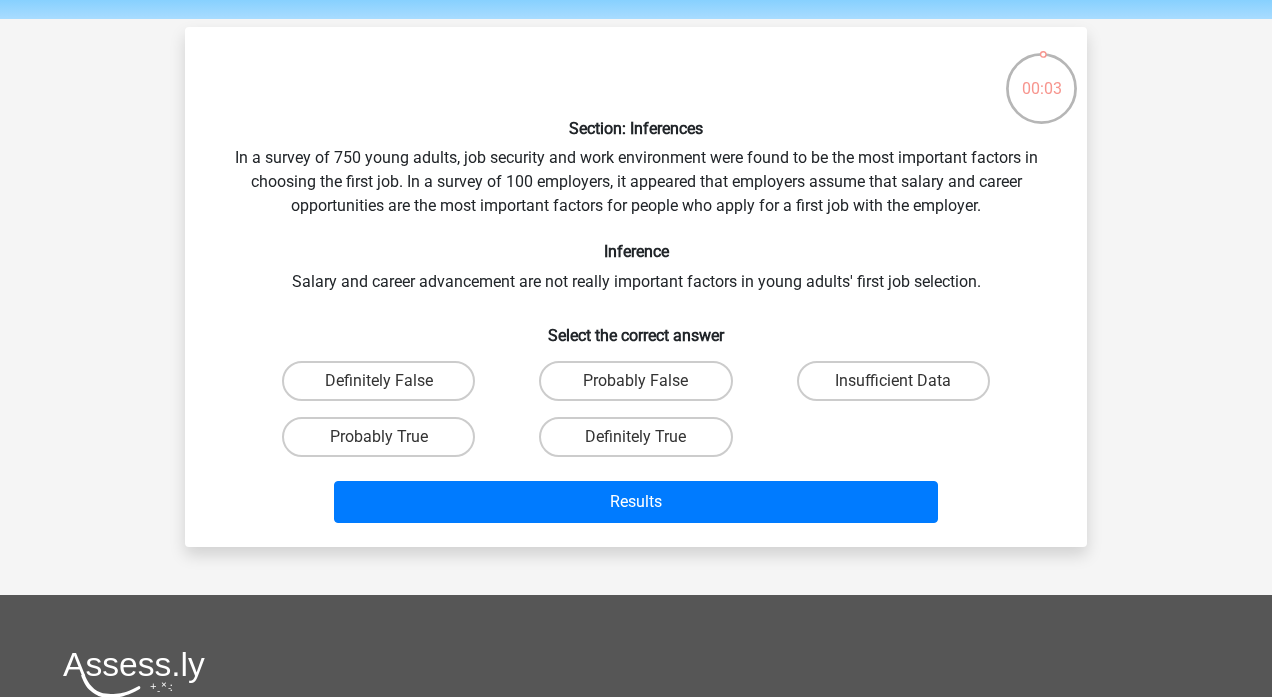scroll, scrollTop: 95, scrollLeft: 0, axis: vertical 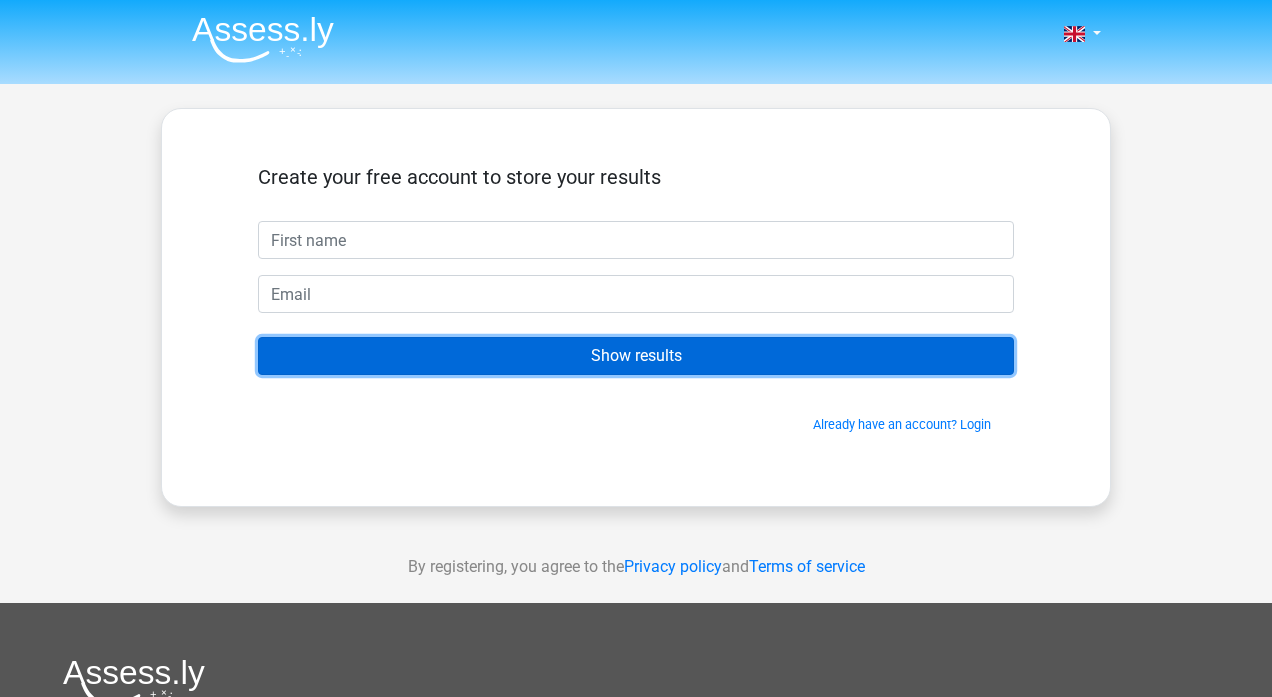 click on "Show results" at bounding box center (636, 356) 